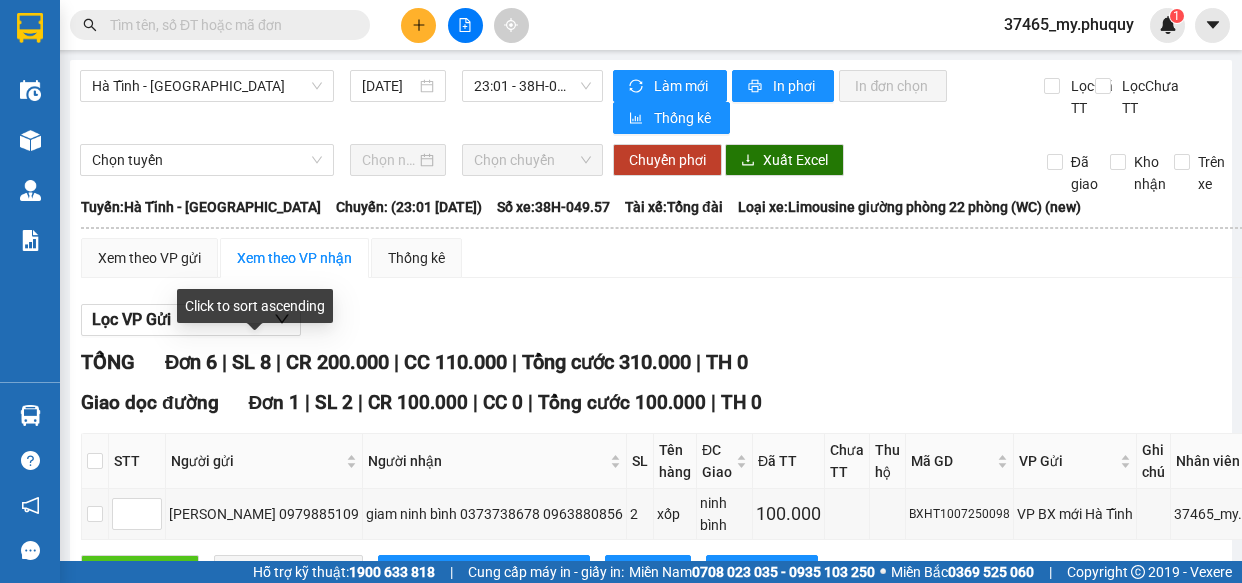 scroll, scrollTop: 0, scrollLeft: 0, axis: both 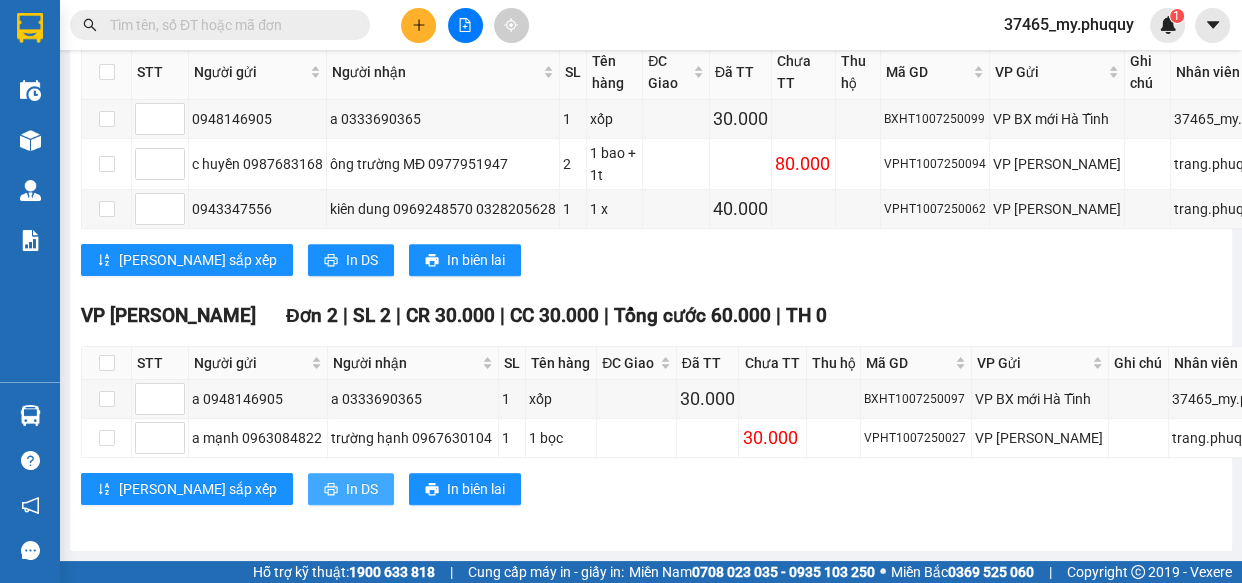 click on "In DS" at bounding box center (351, 489) 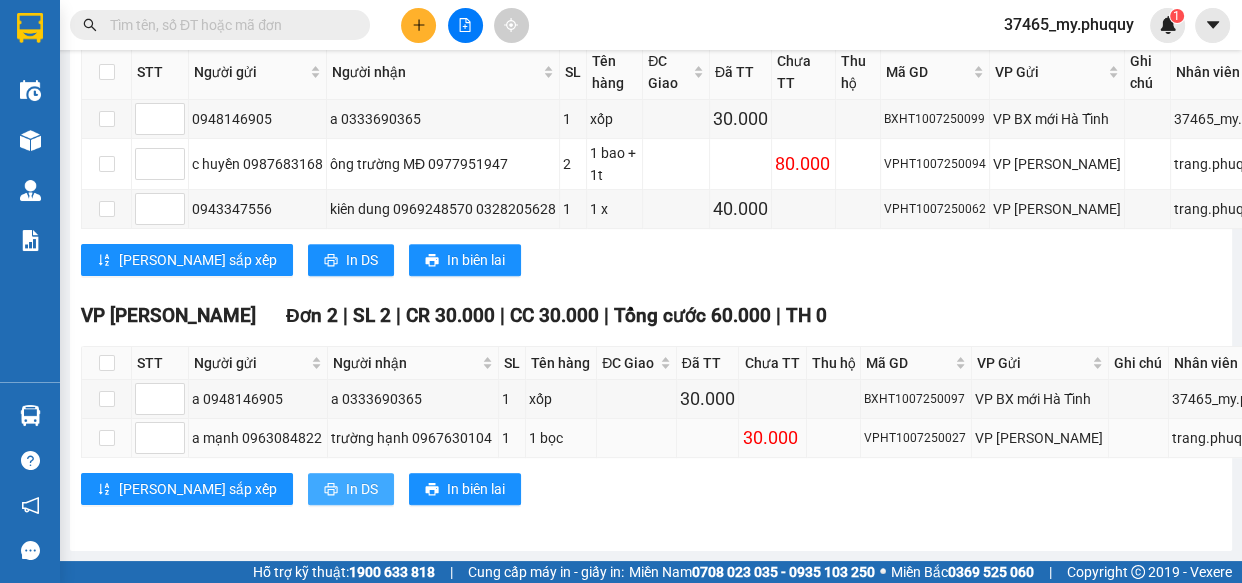 scroll, scrollTop: 0, scrollLeft: 0, axis: both 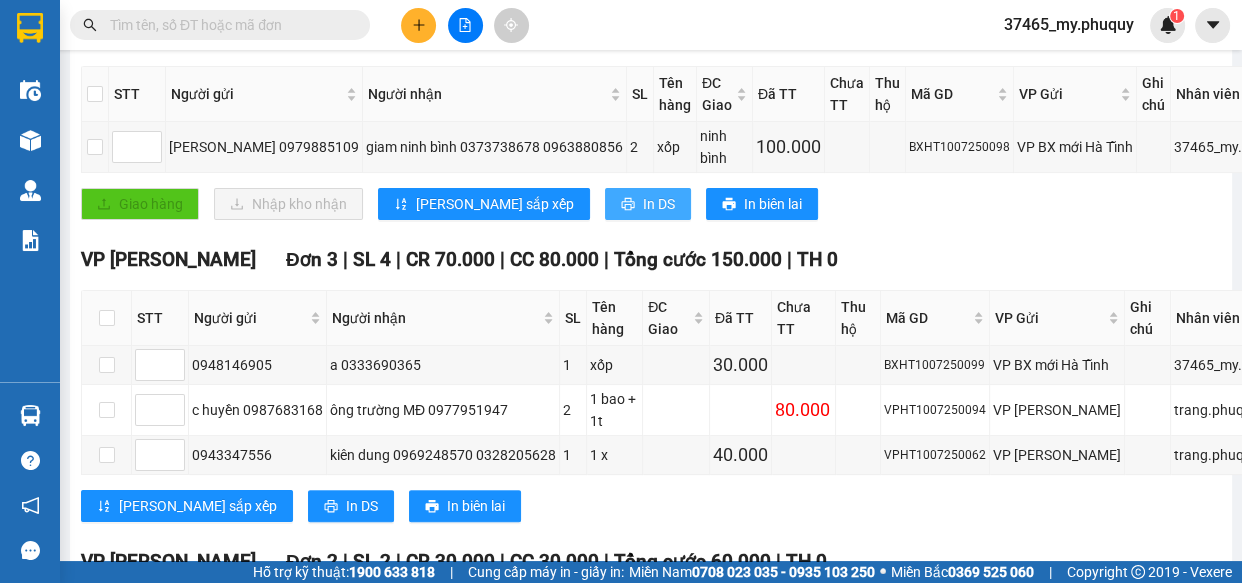 click 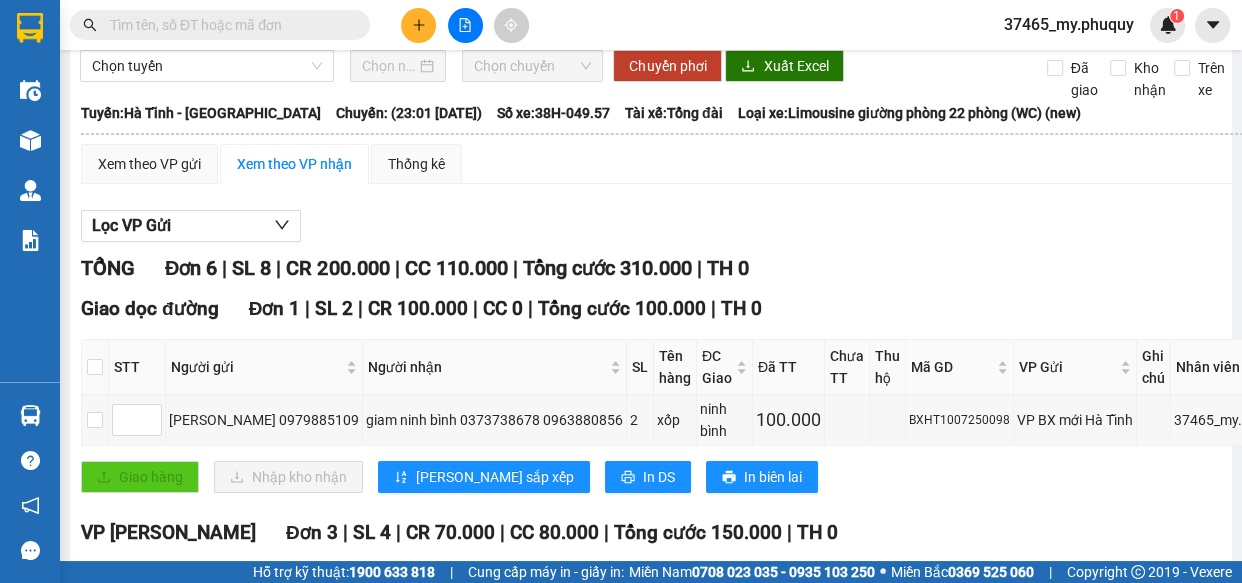 scroll, scrollTop: 3, scrollLeft: 0, axis: vertical 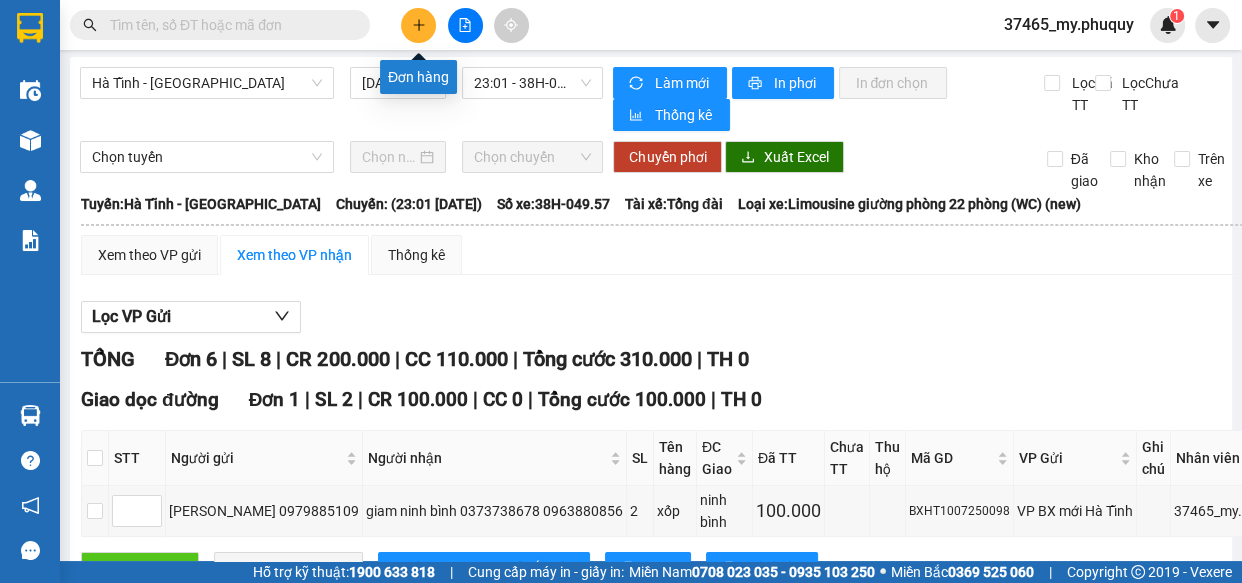 click 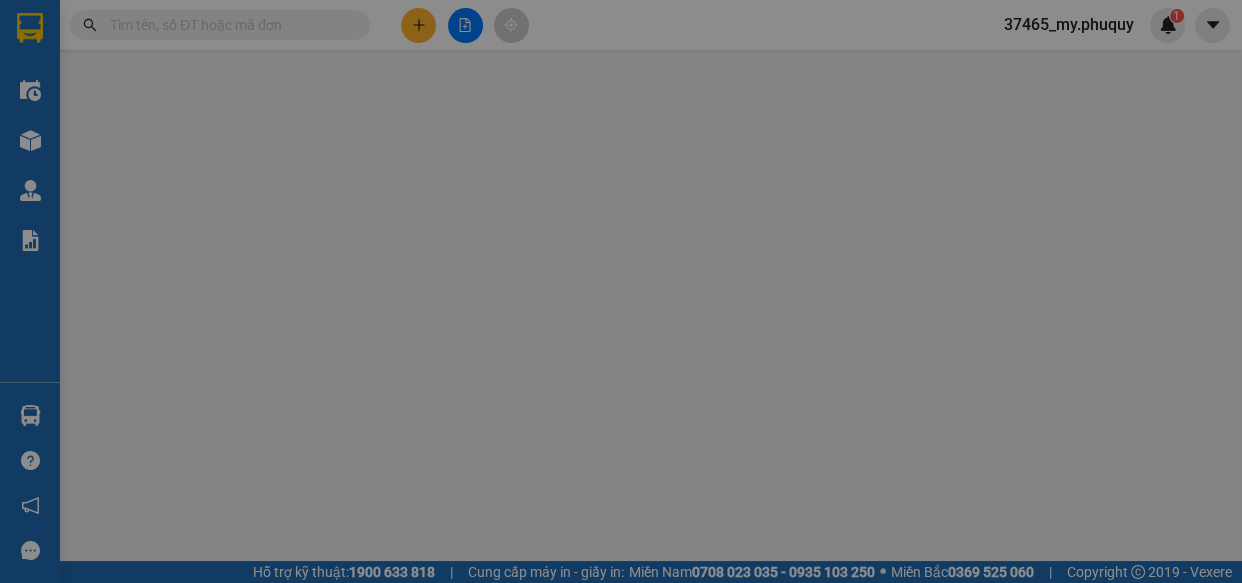scroll, scrollTop: 0, scrollLeft: 0, axis: both 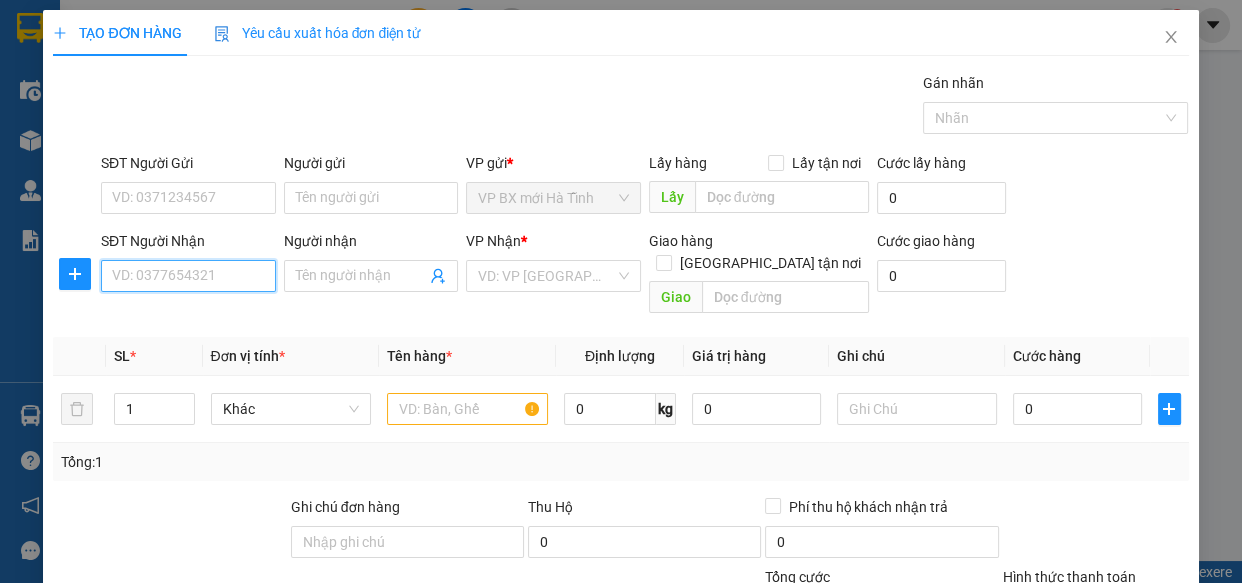 click on "SĐT Người Nhận" at bounding box center (188, 276) 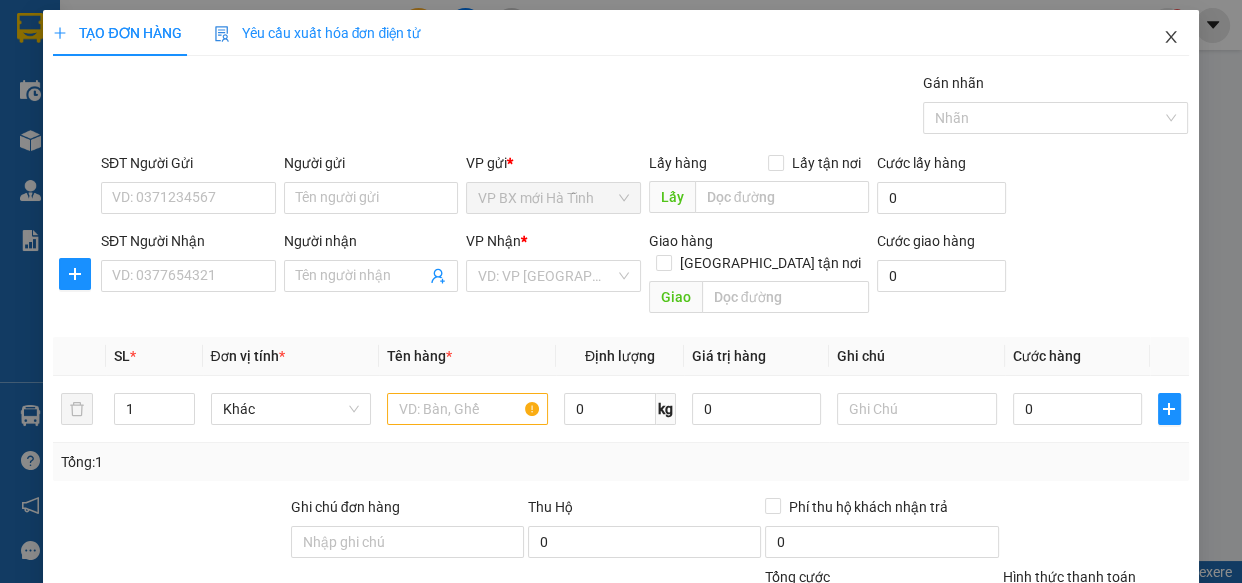 click 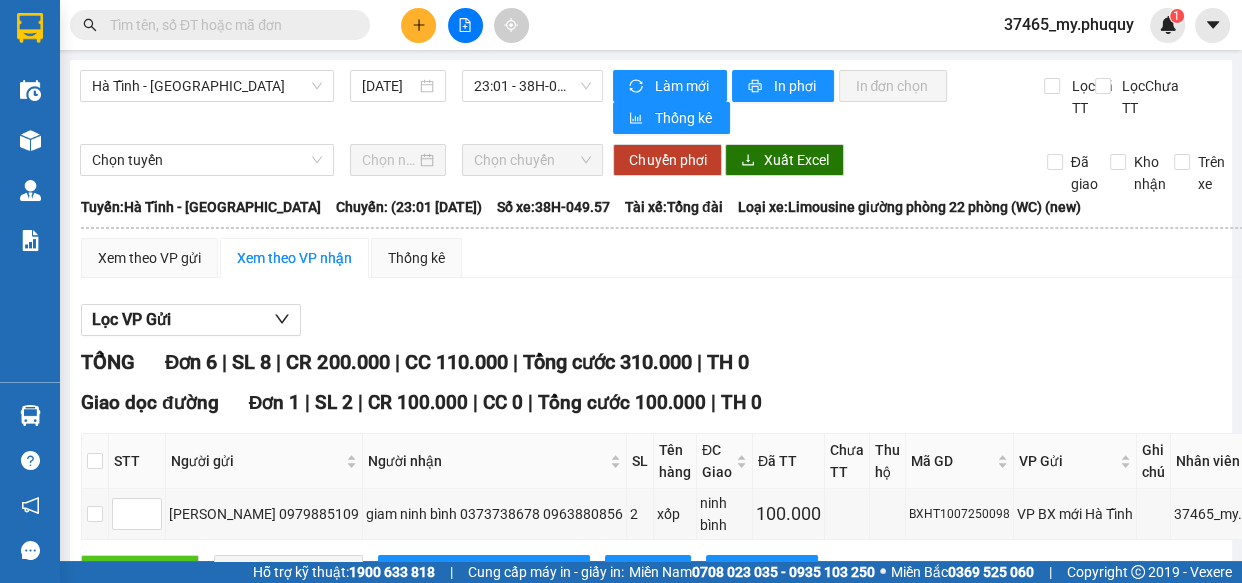 click 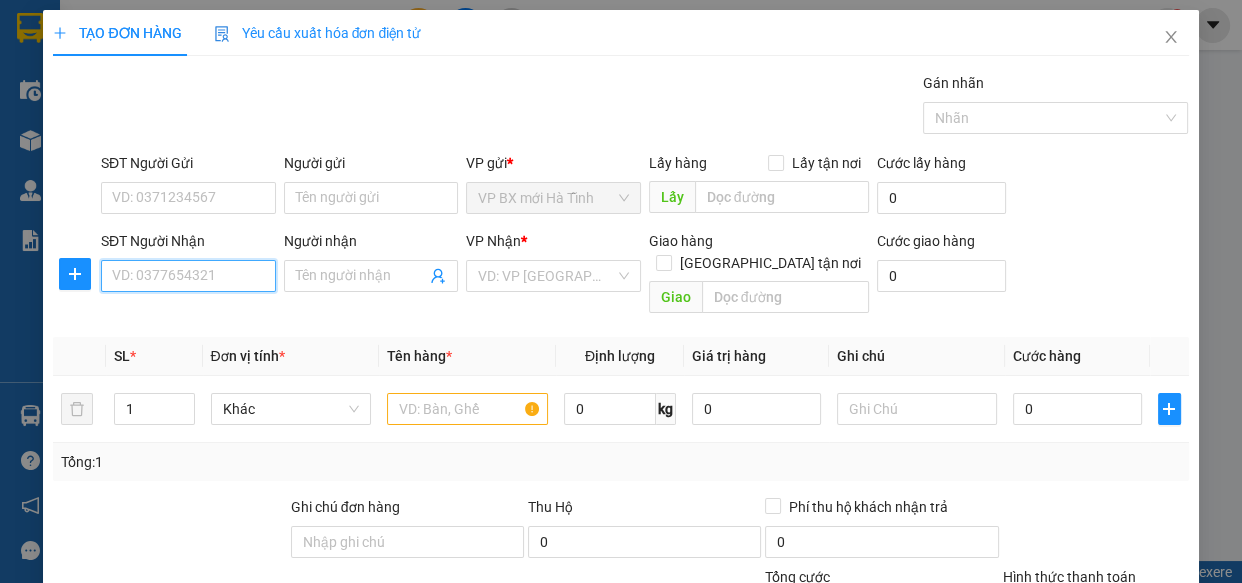 click on "SĐT Người Nhận" at bounding box center (188, 276) 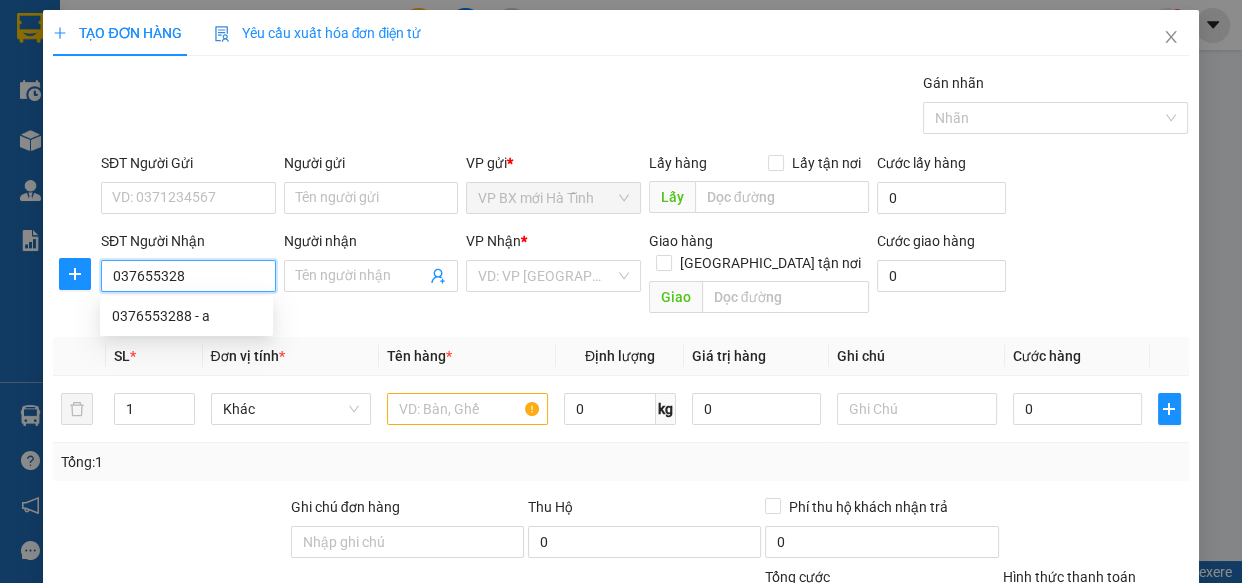 type on "0376553288" 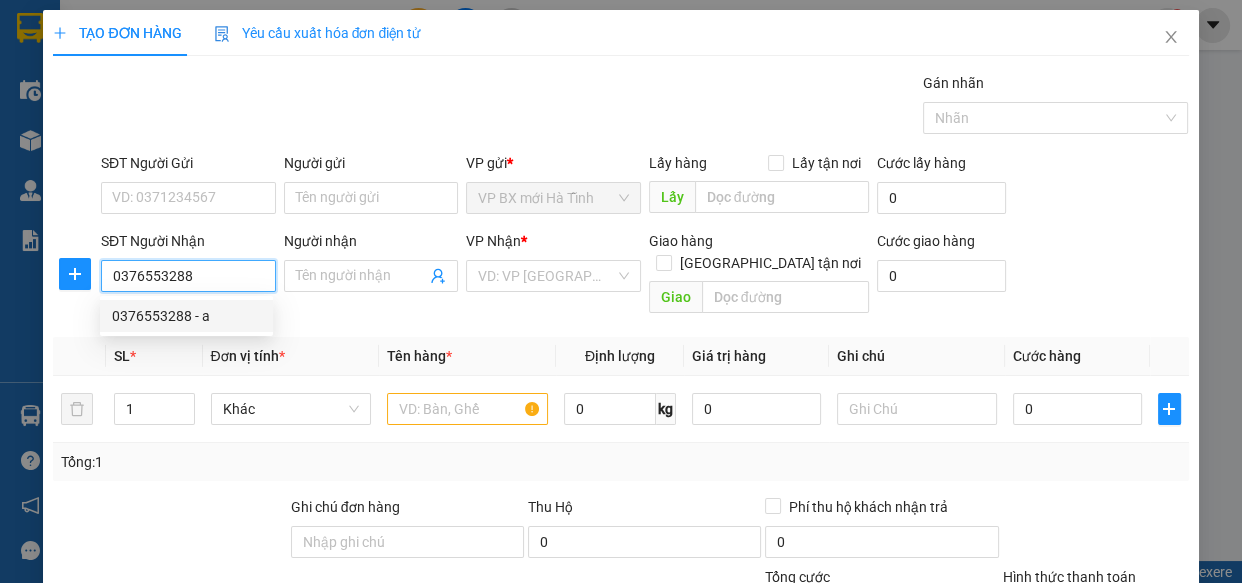 click on "0376553288 - a" at bounding box center (186, 316) 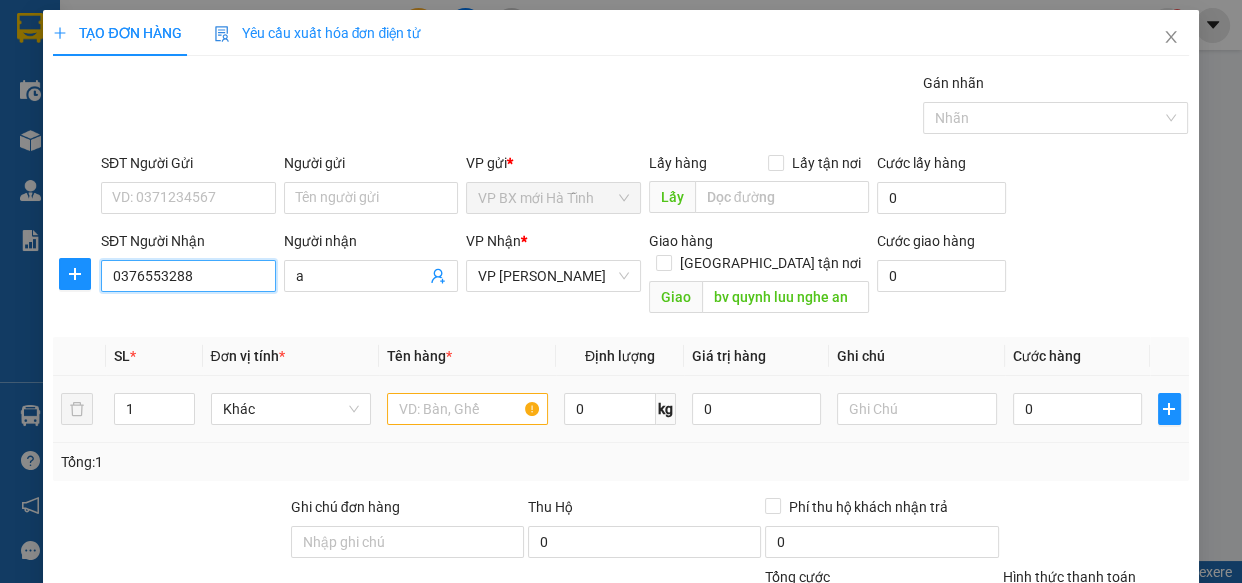 type on "0376553288" 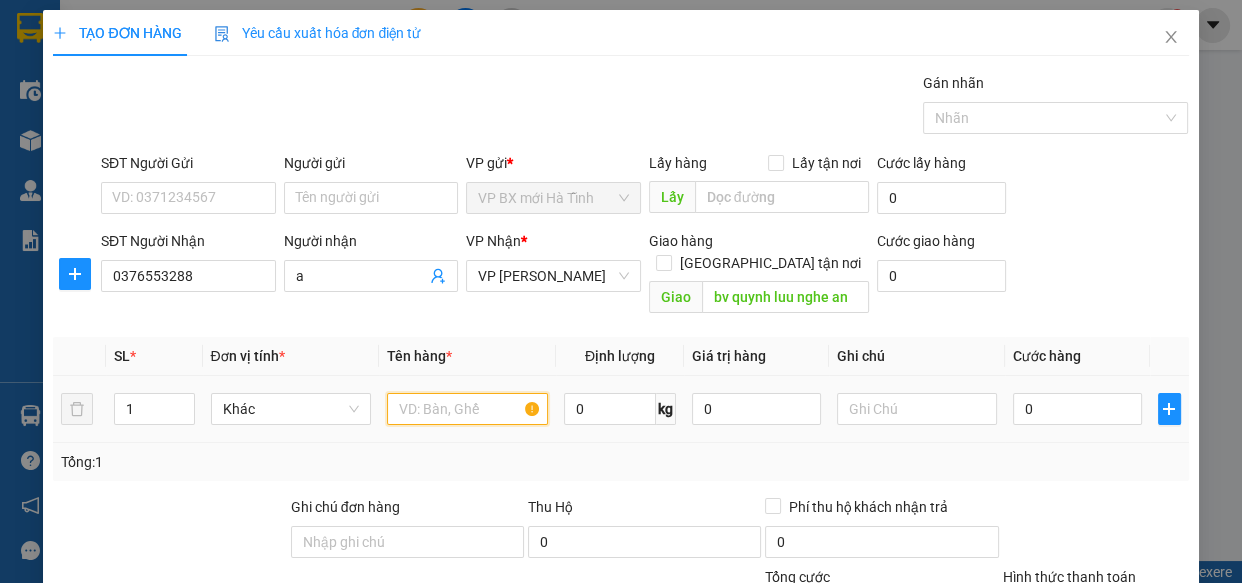 click at bounding box center [467, 409] 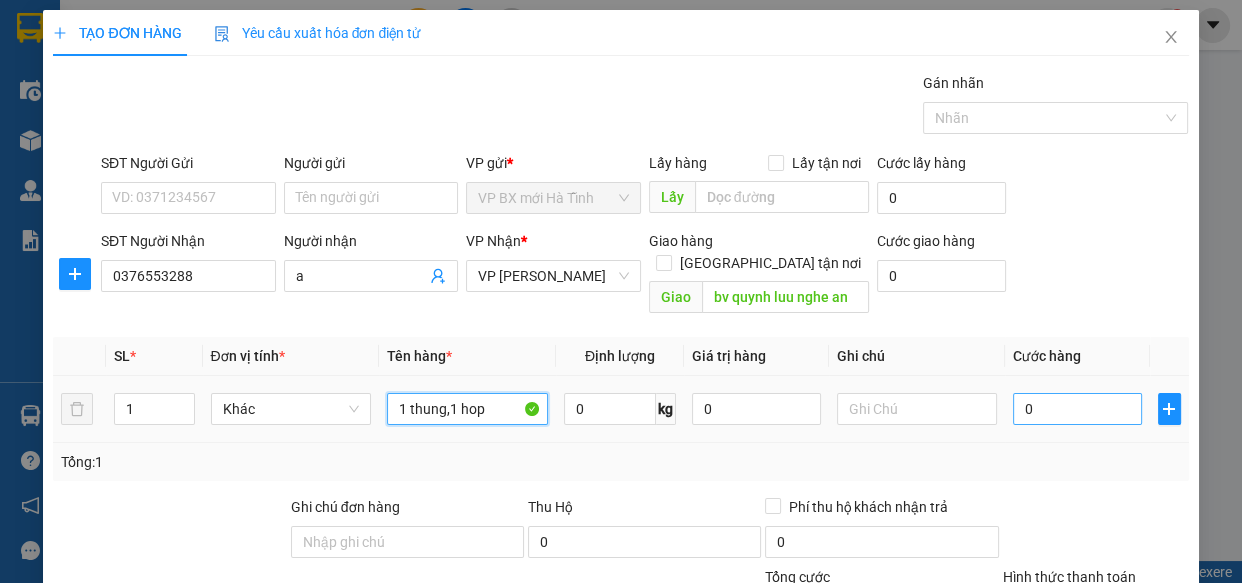 type on "1 thung,1 hop" 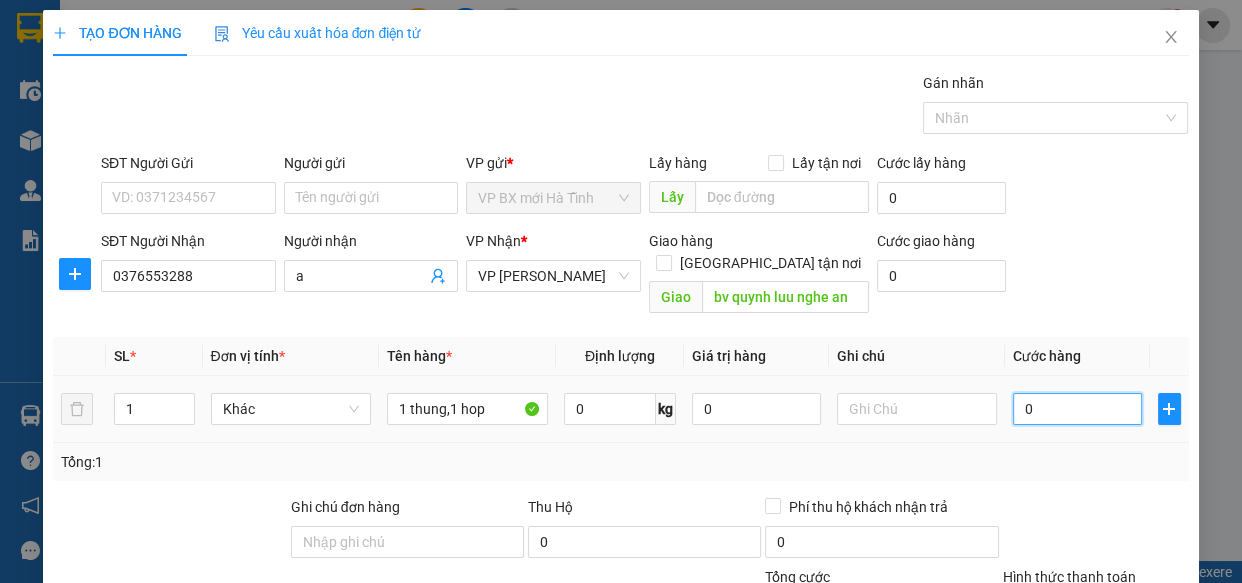 type on "6" 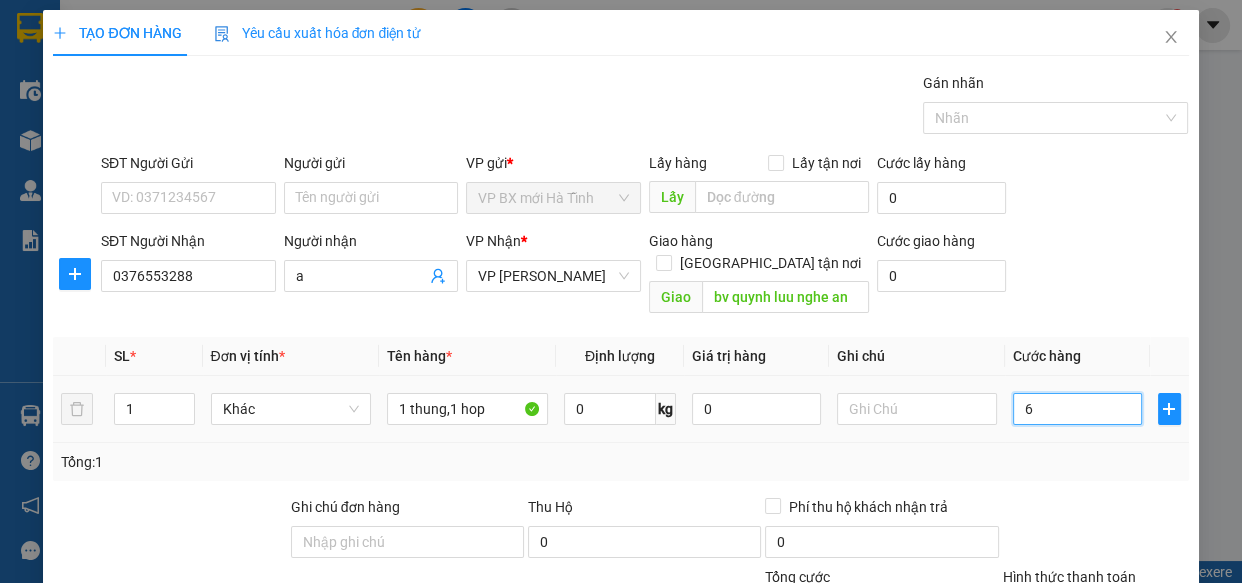 type on "6" 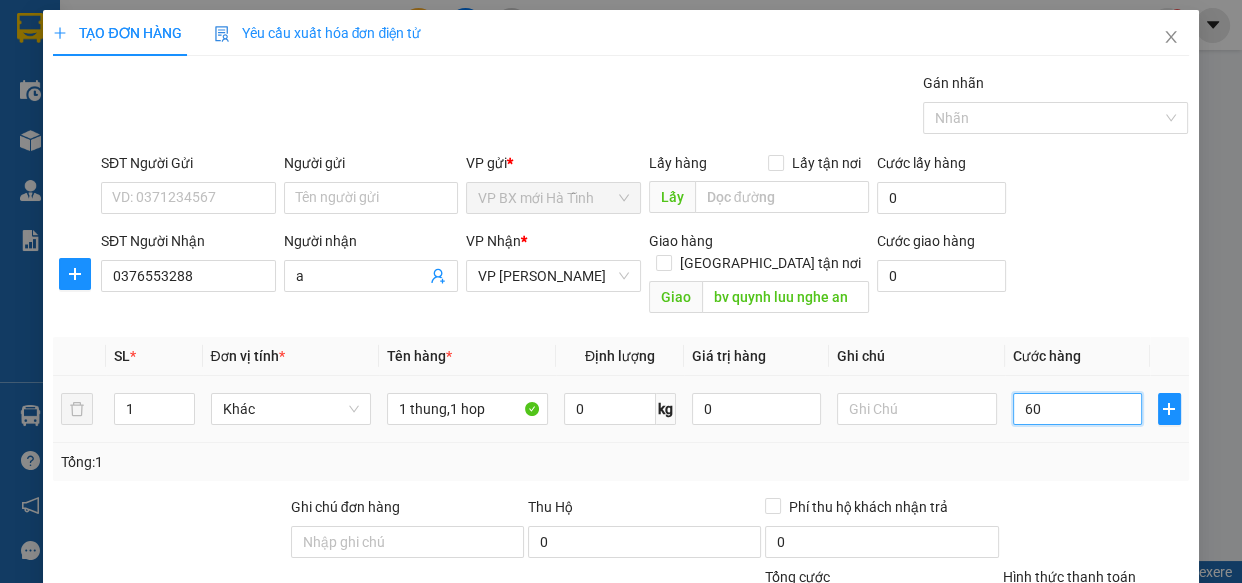 type on "60" 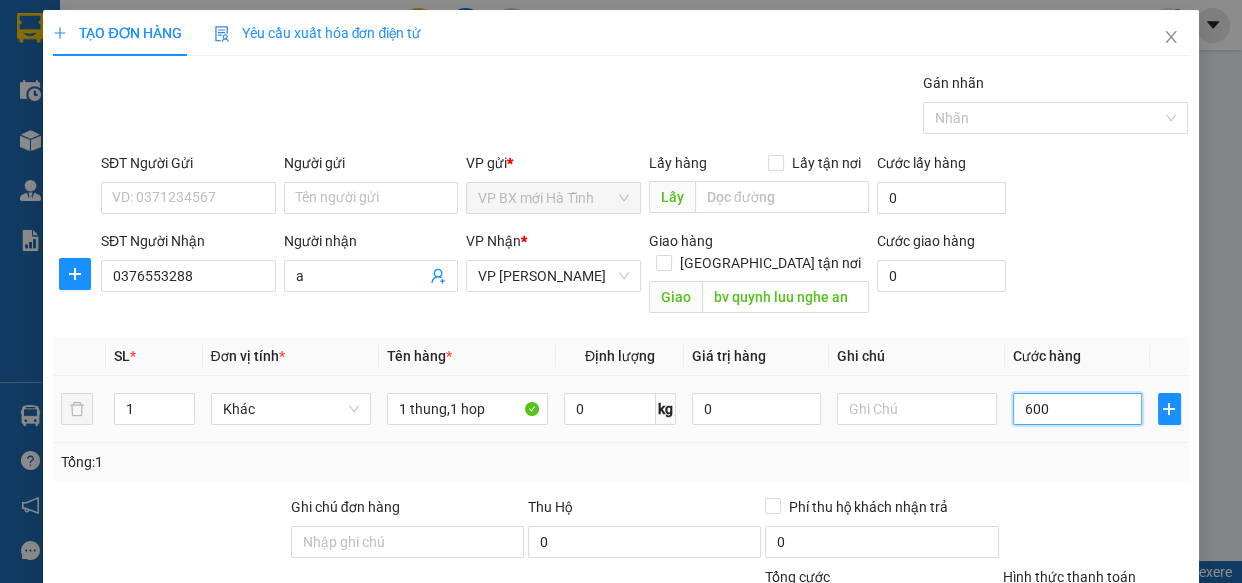 type on "6.000" 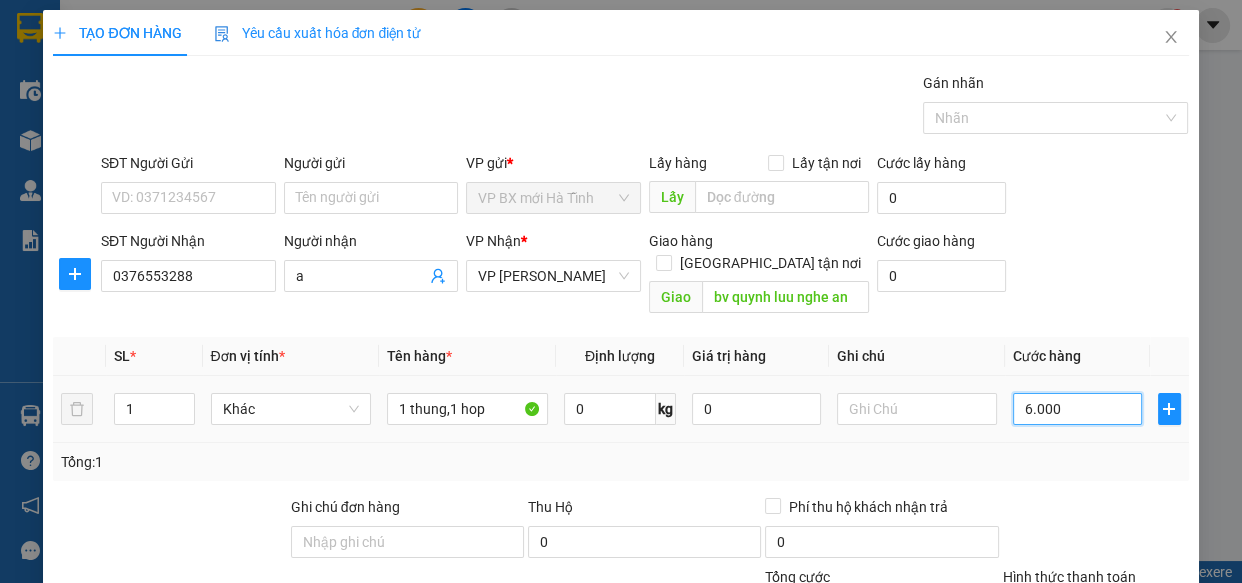 type on "60.000" 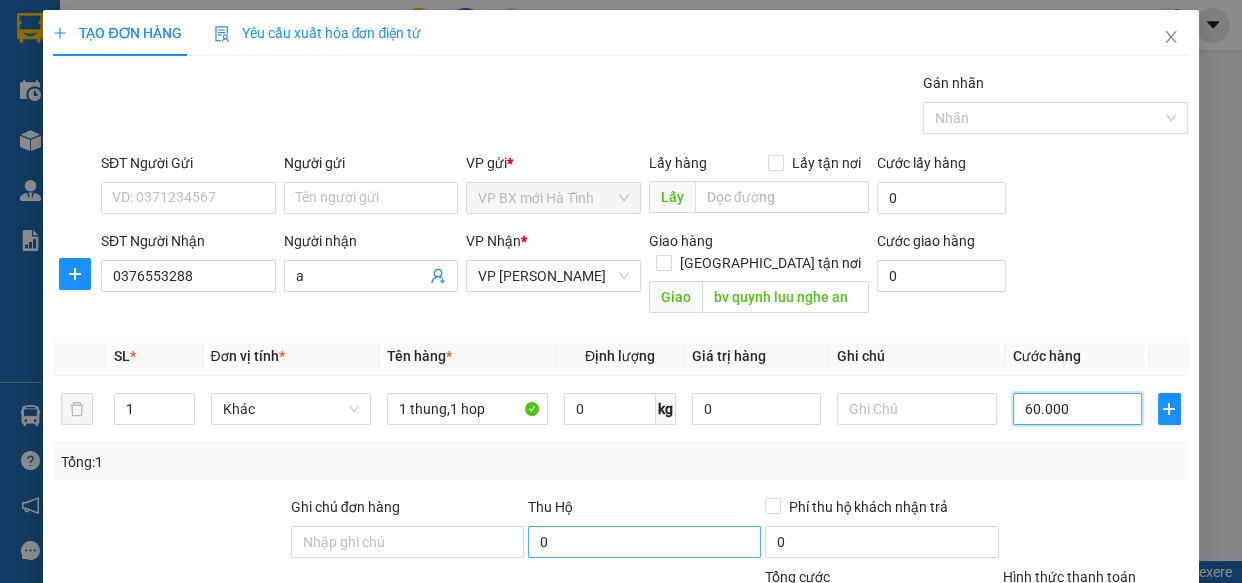 type on "60.000" 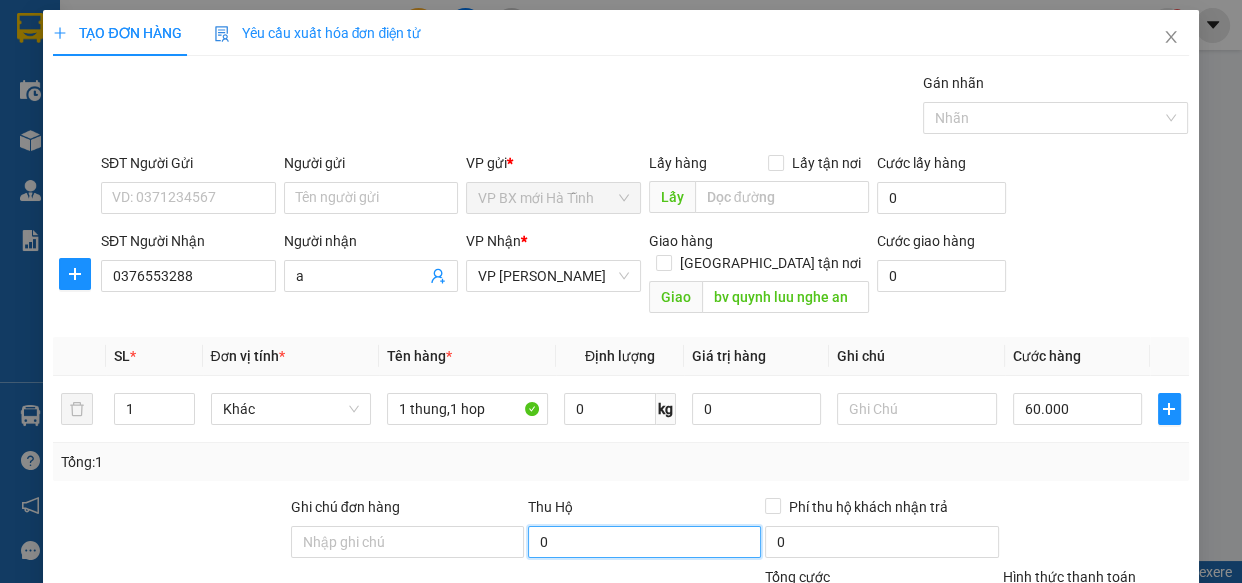 click on "0" at bounding box center (644, 542) 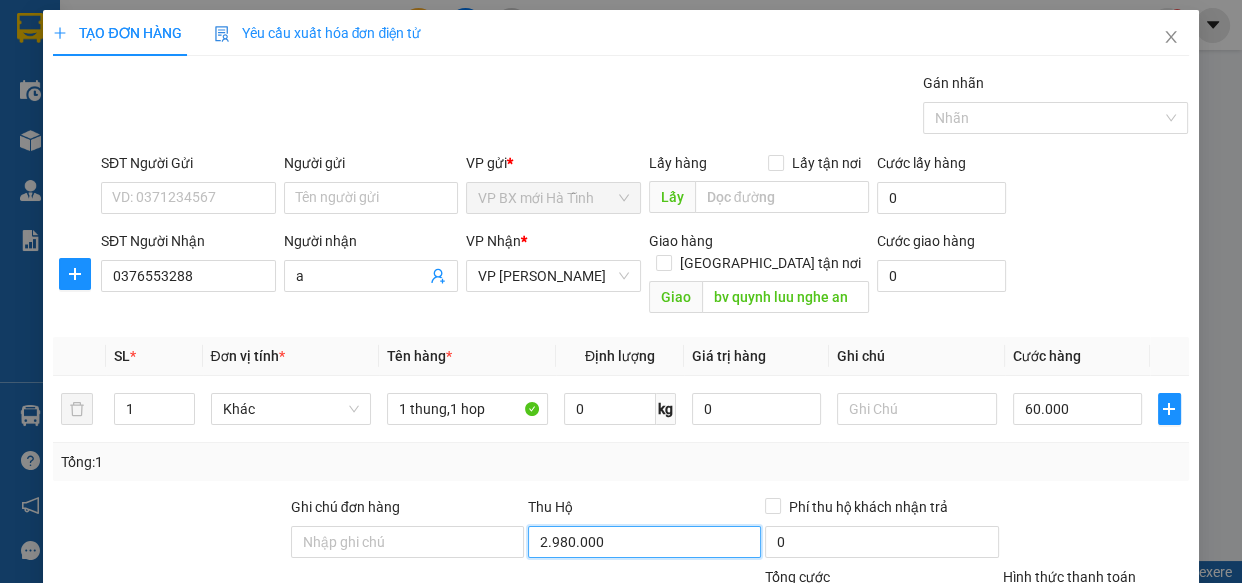 scroll, scrollTop: 218, scrollLeft: 0, axis: vertical 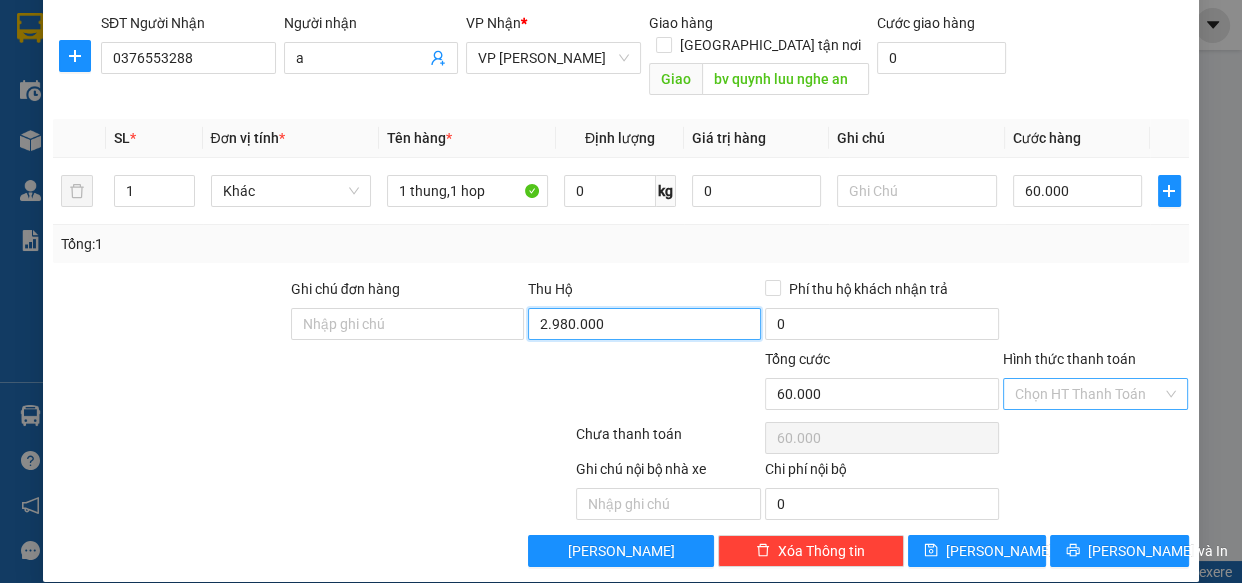 click on "Chọn HT Thanh Toán" at bounding box center (1096, 394) 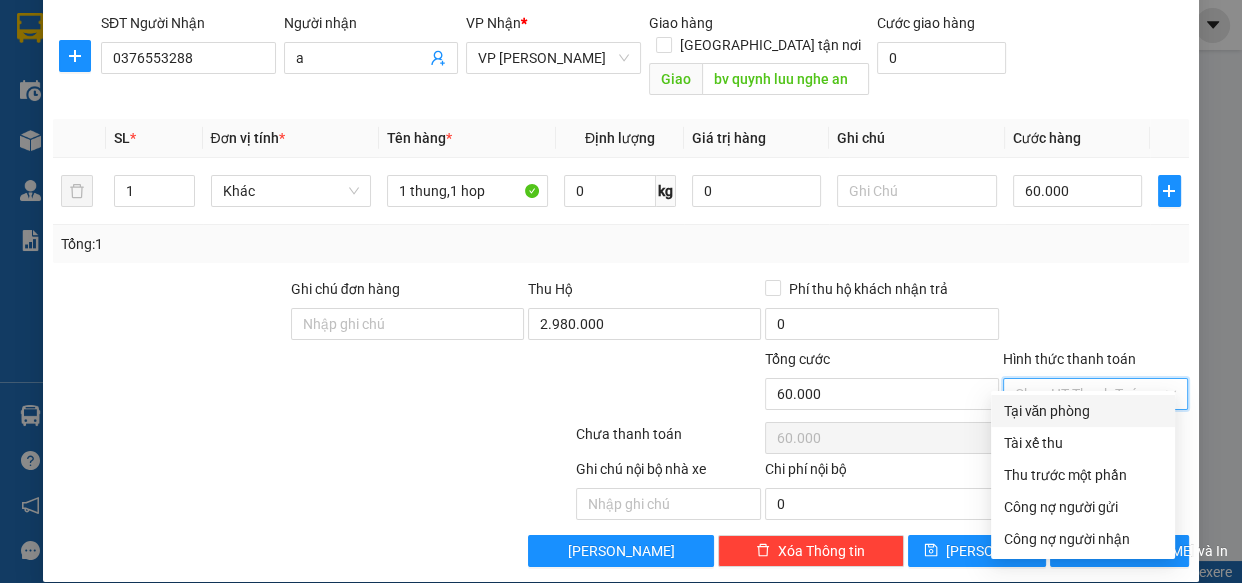 click on "Tại văn phòng" at bounding box center (1083, 411) 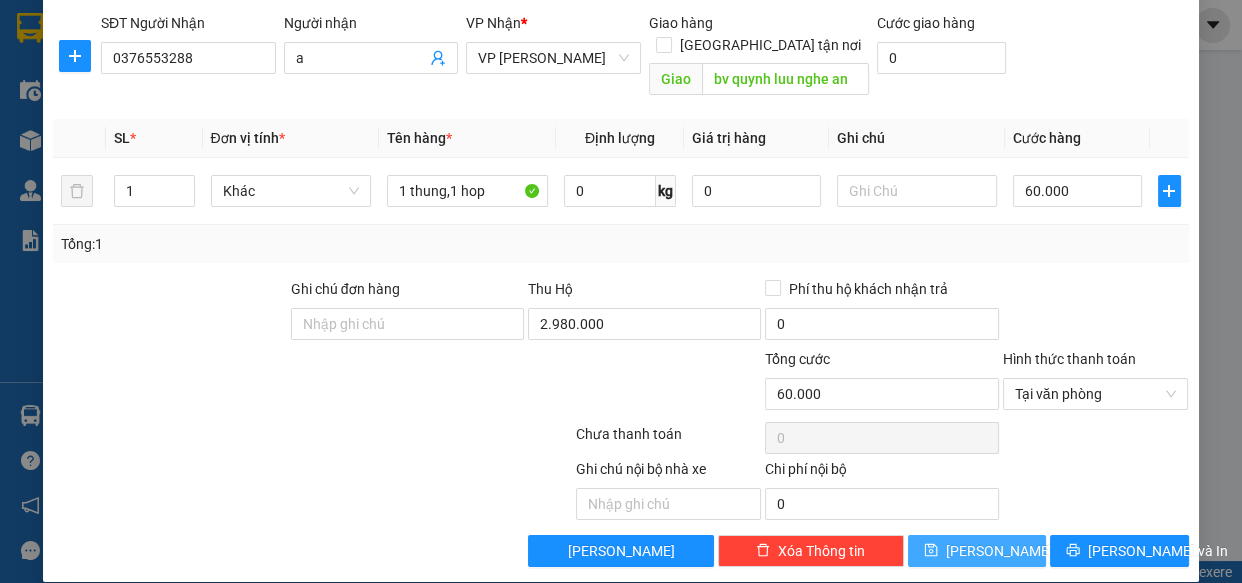 click 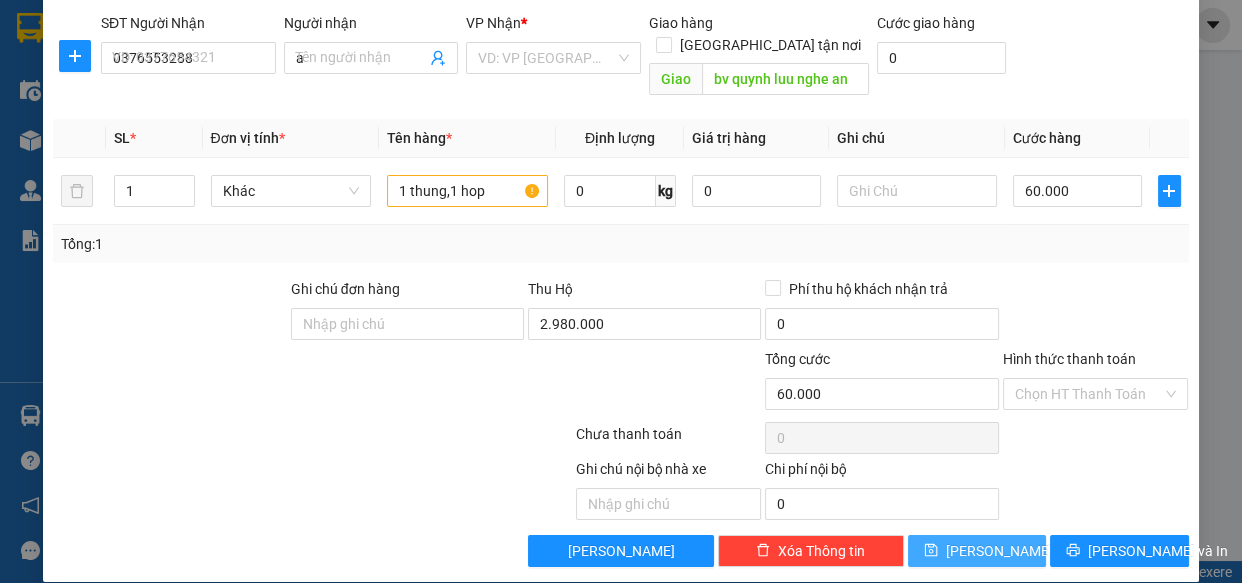 type 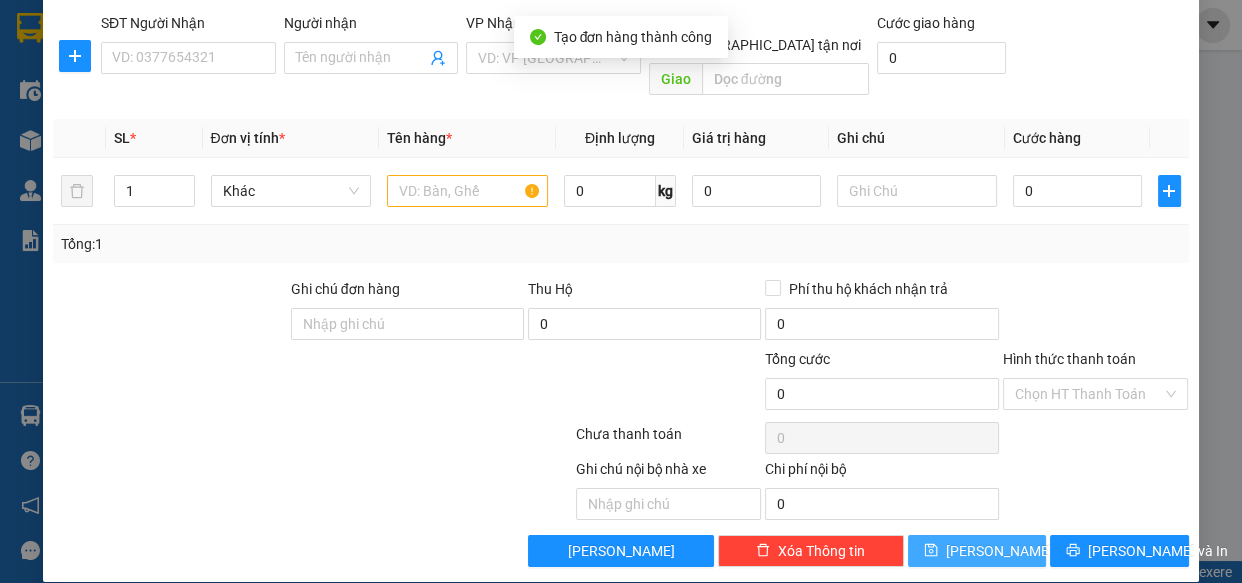 scroll, scrollTop: 0, scrollLeft: 0, axis: both 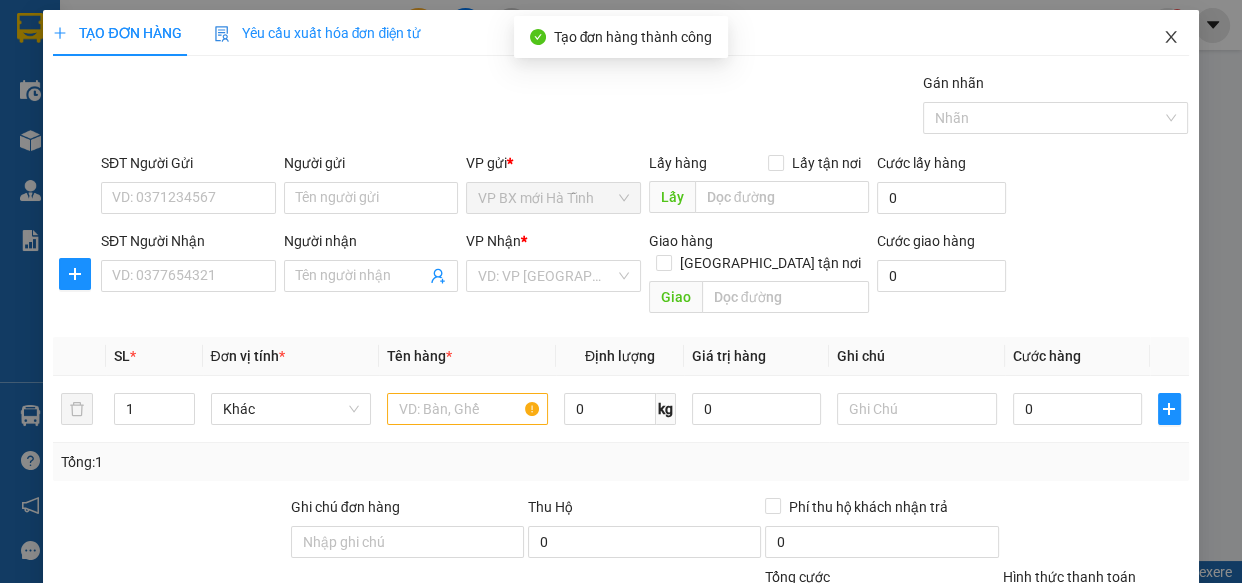 click 